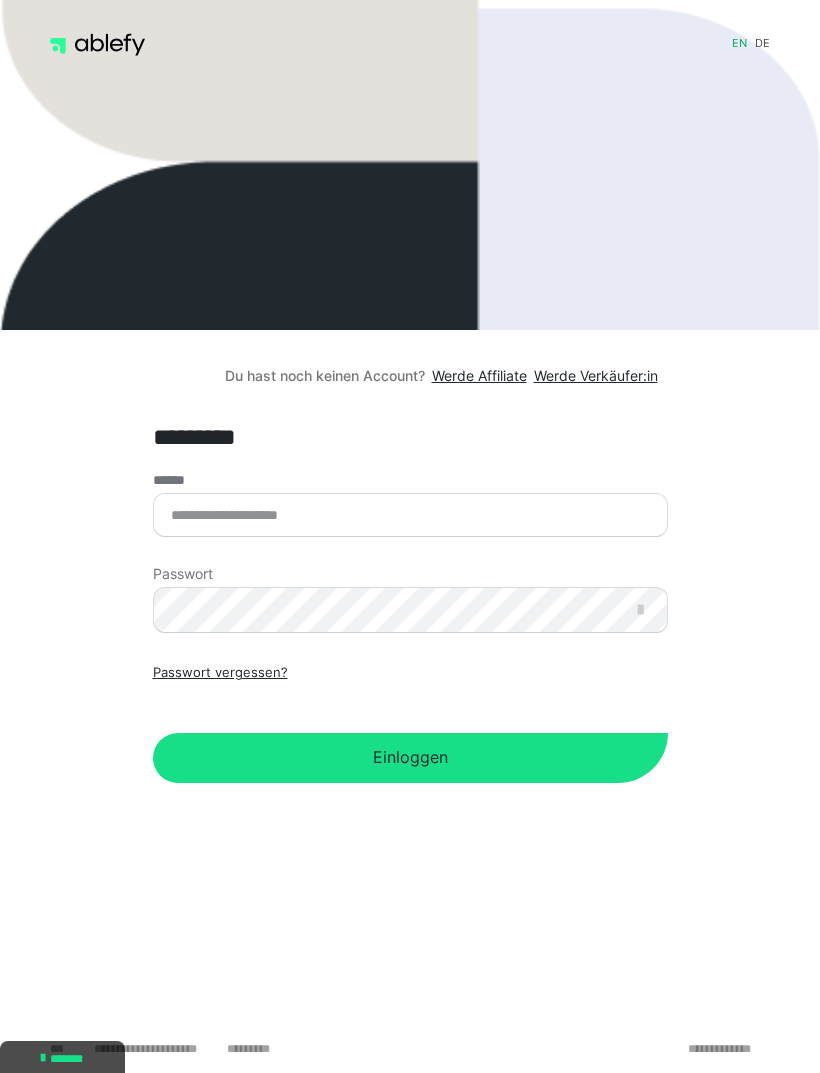 scroll, scrollTop: 0, scrollLeft: 0, axis: both 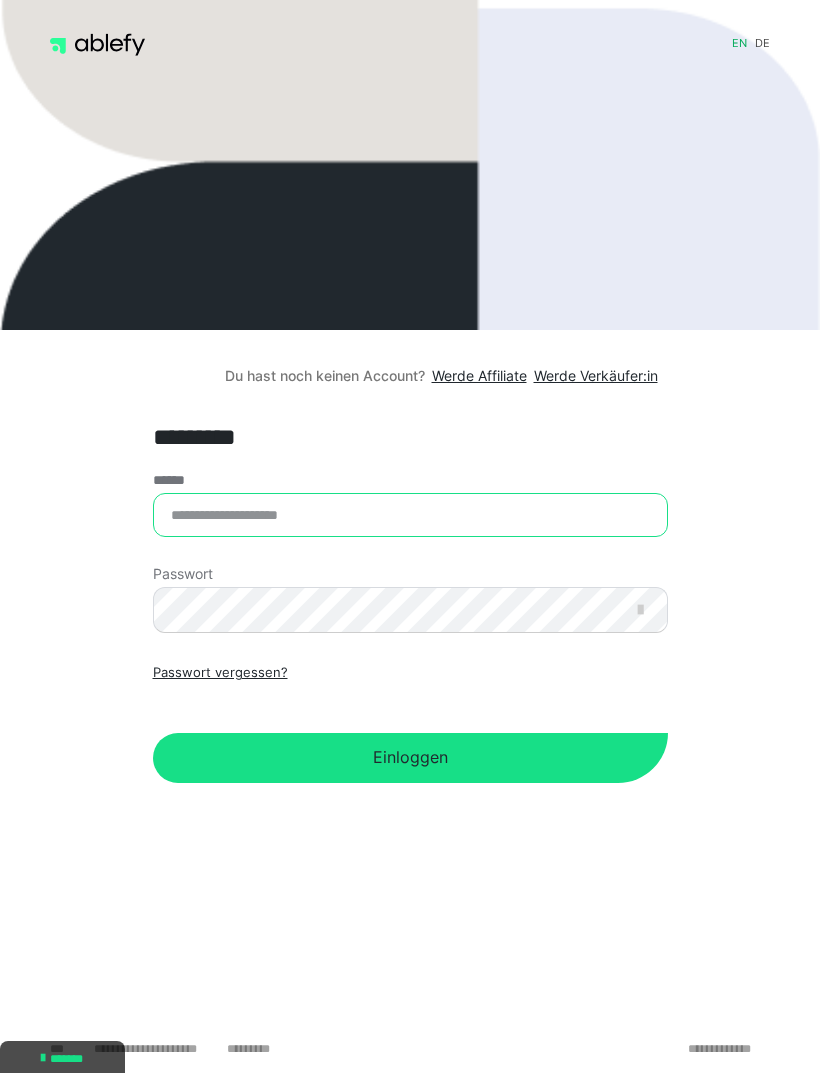 click on "******" at bounding box center (410, 515) 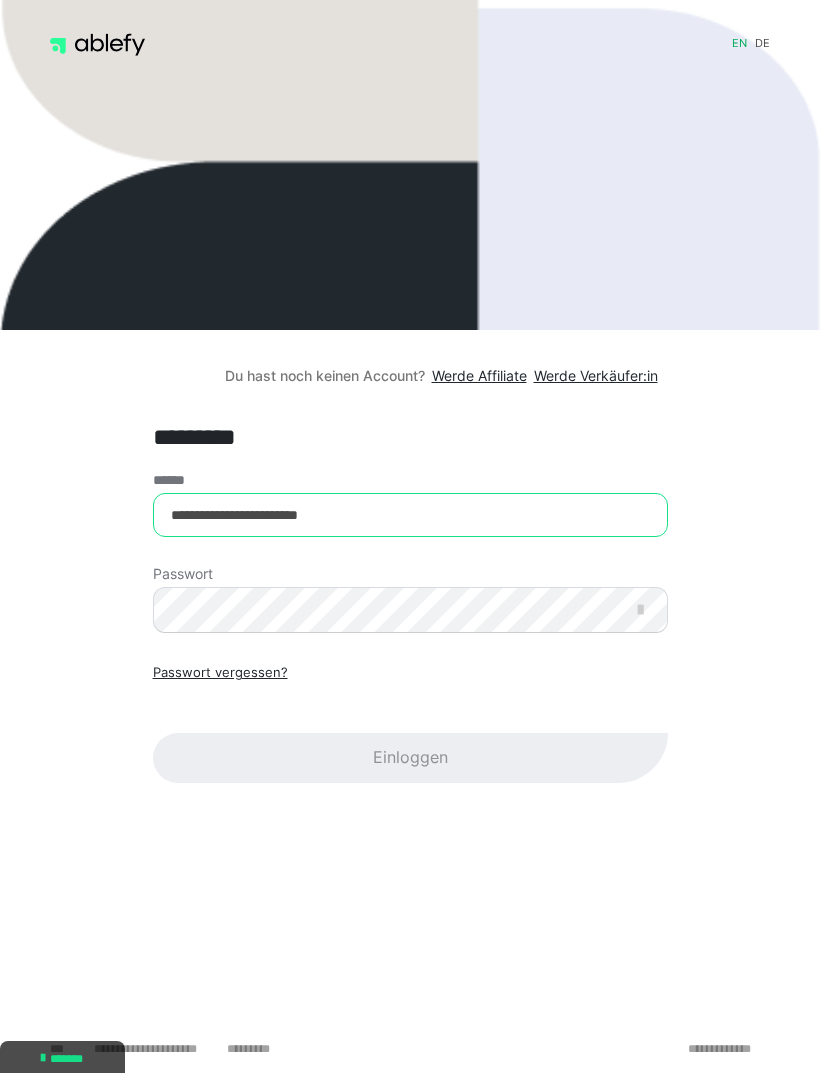type on "**********" 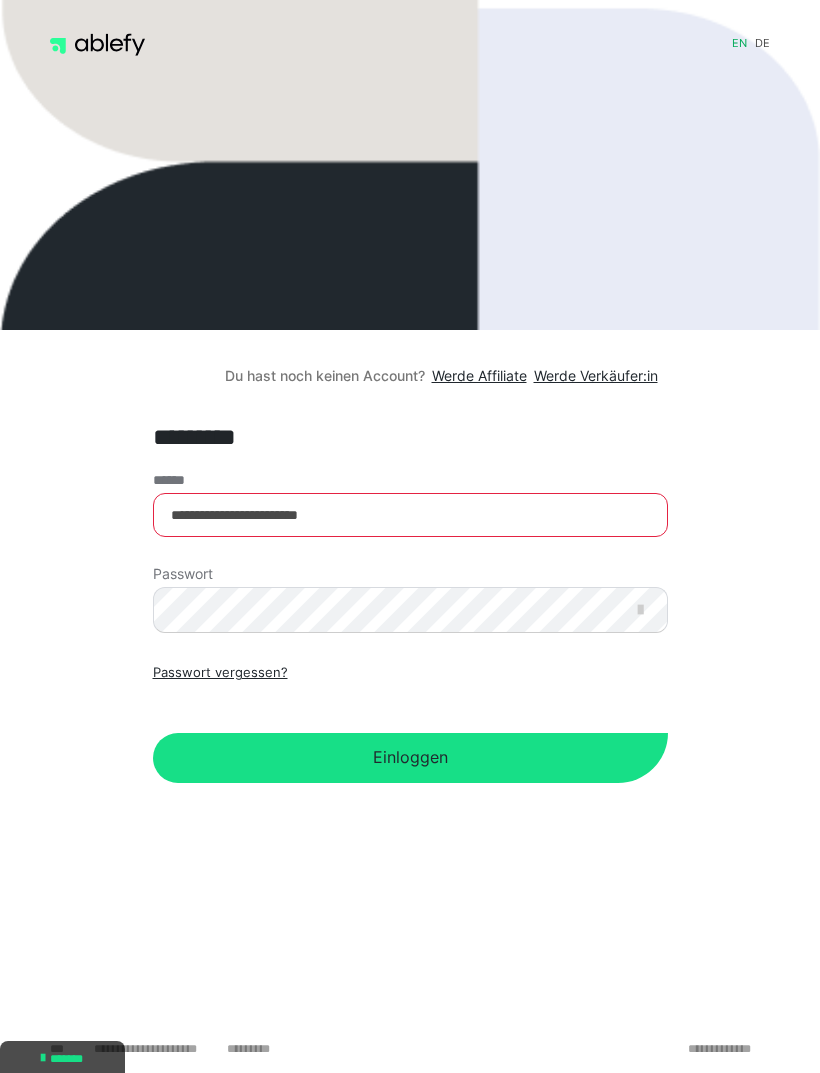 click on "Einloggen" at bounding box center [410, 758] 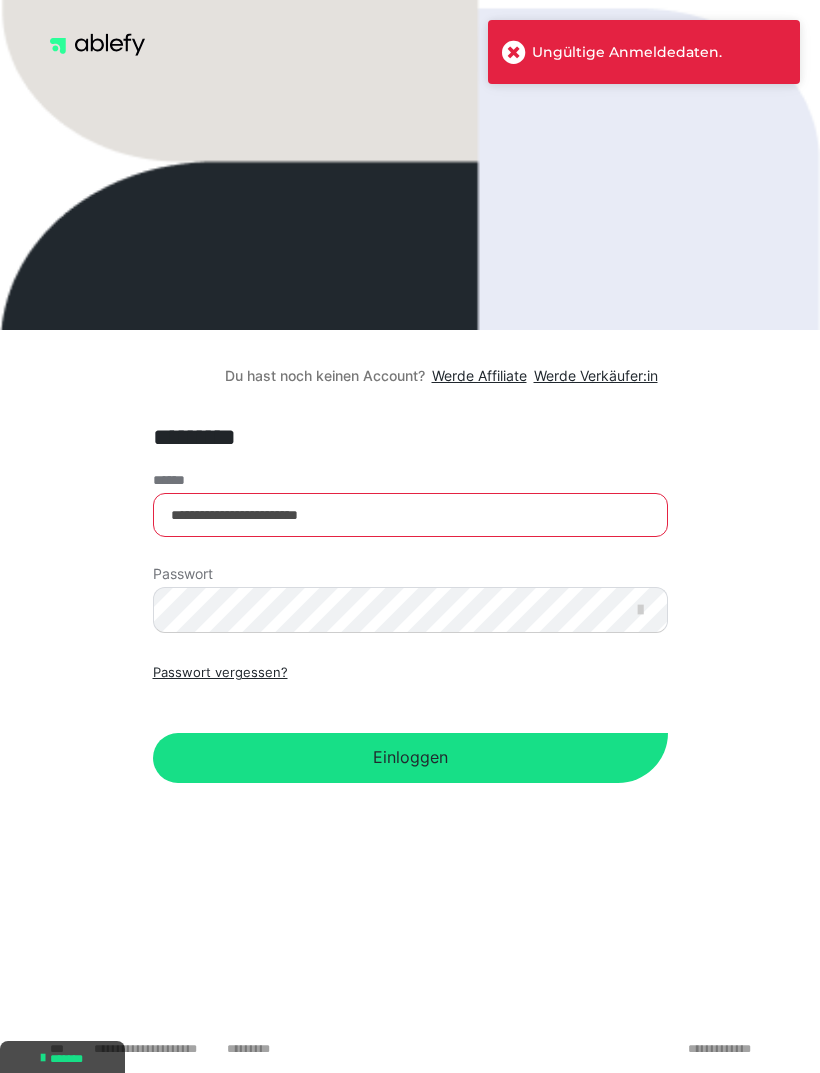 click at bounding box center (640, 610) 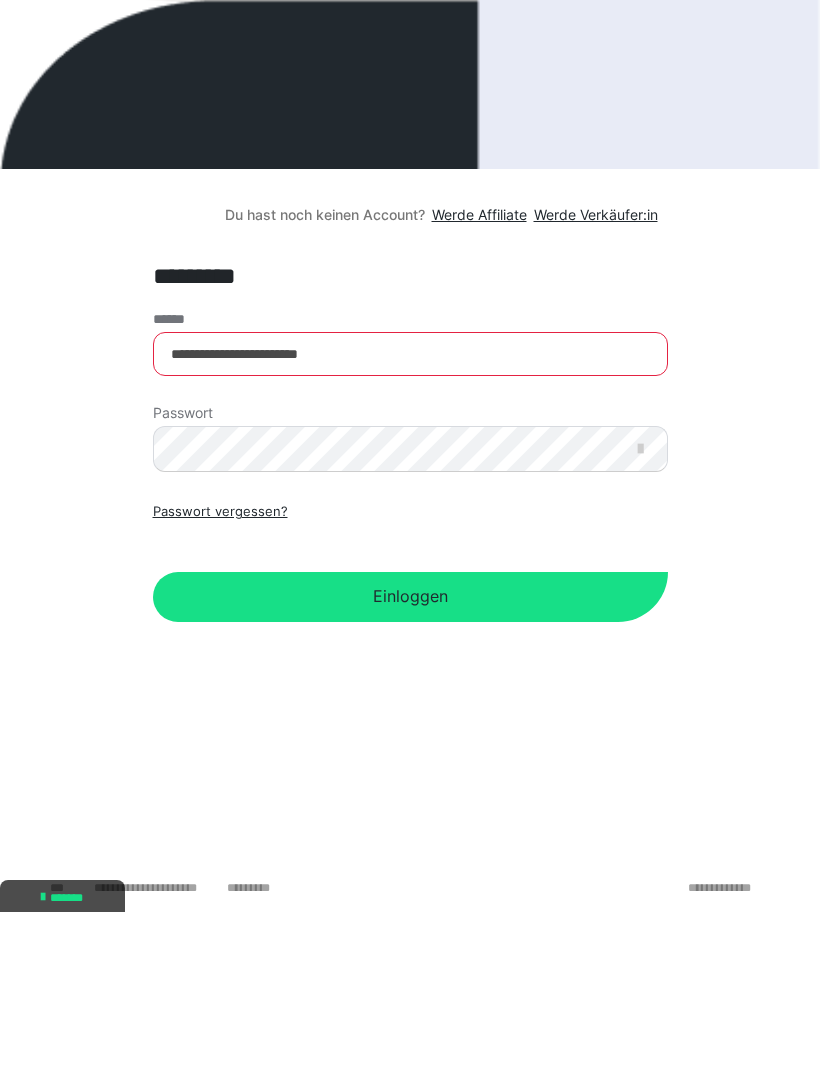 click on "Einloggen" at bounding box center (410, 758) 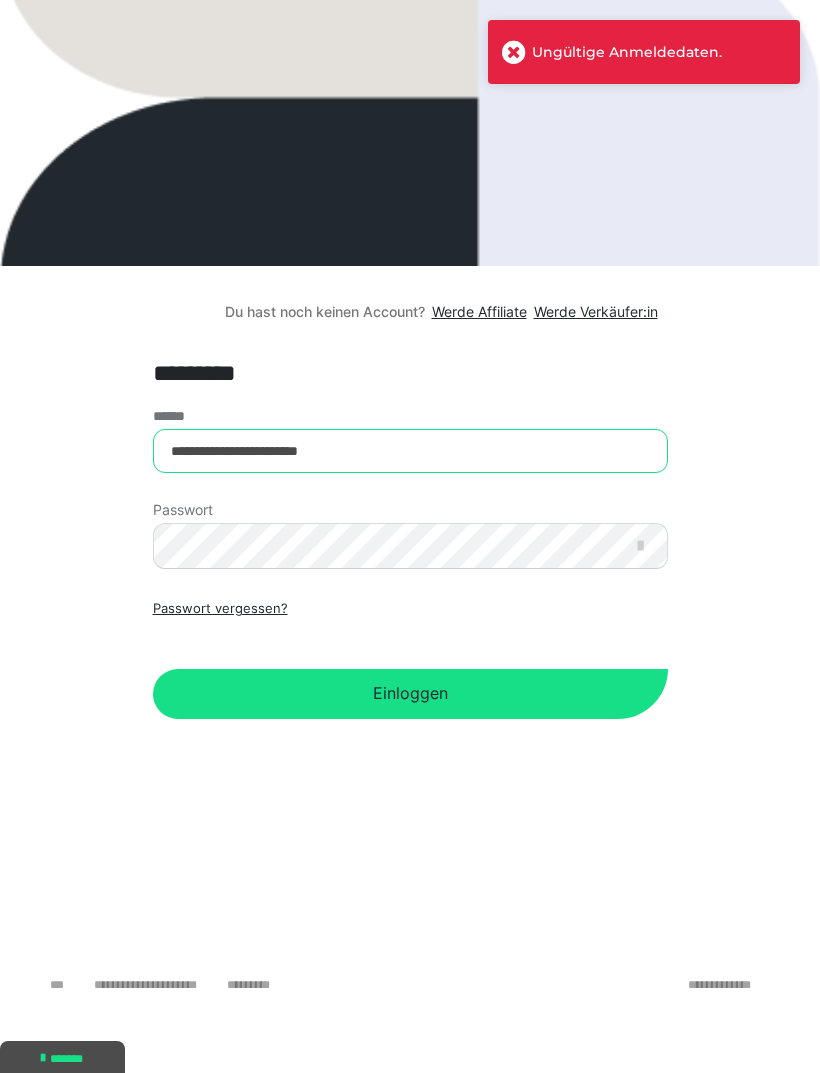 click on "**********" at bounding box center (410, 451) 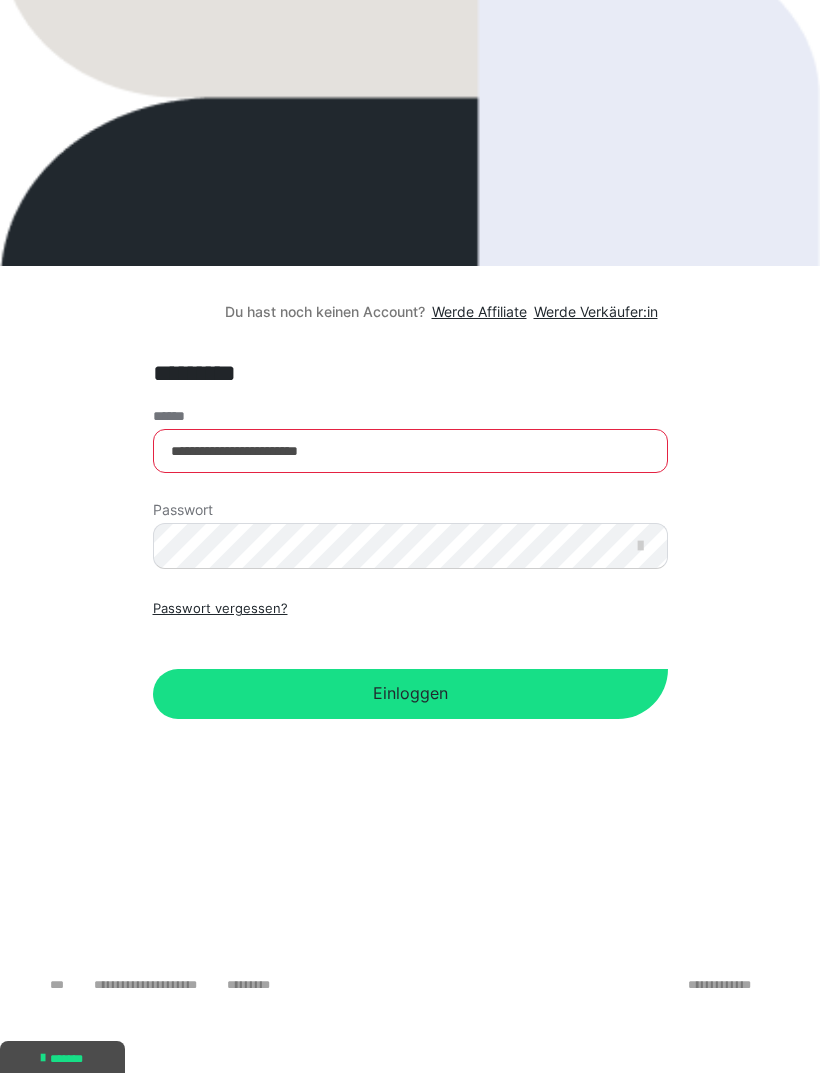 click at bounding box center [640, 546] 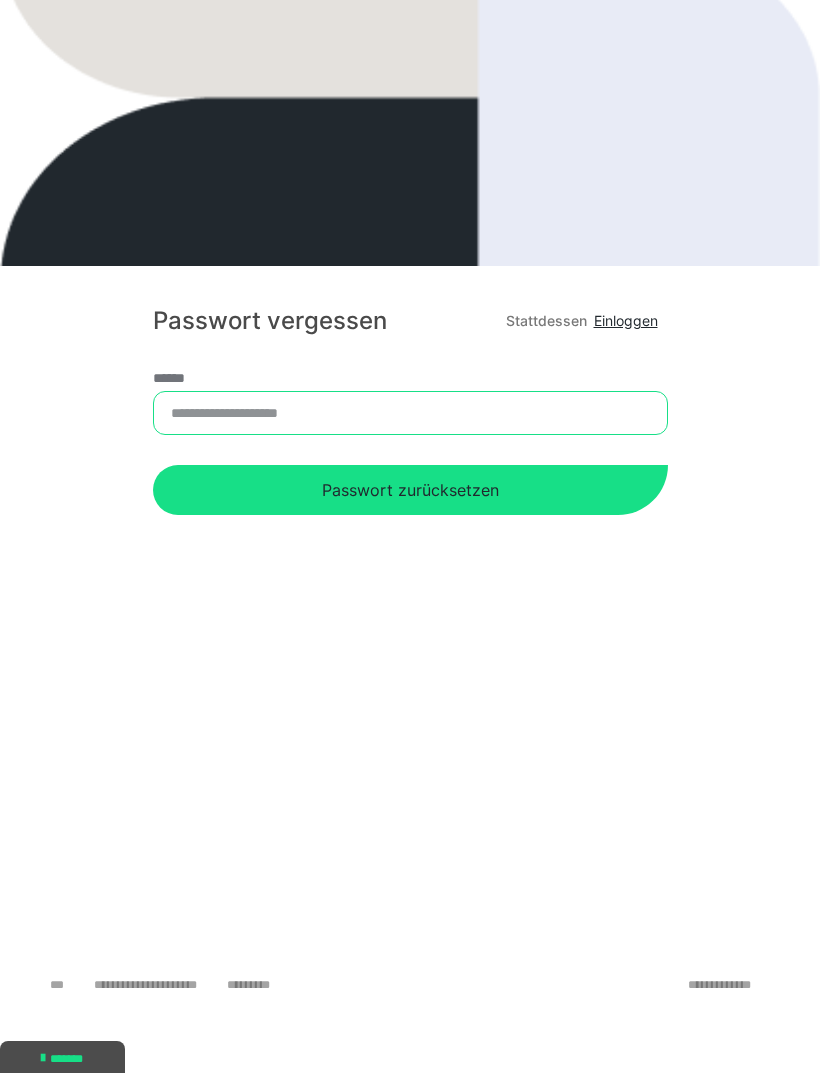 click on "******" at bounding box center (410, 413) 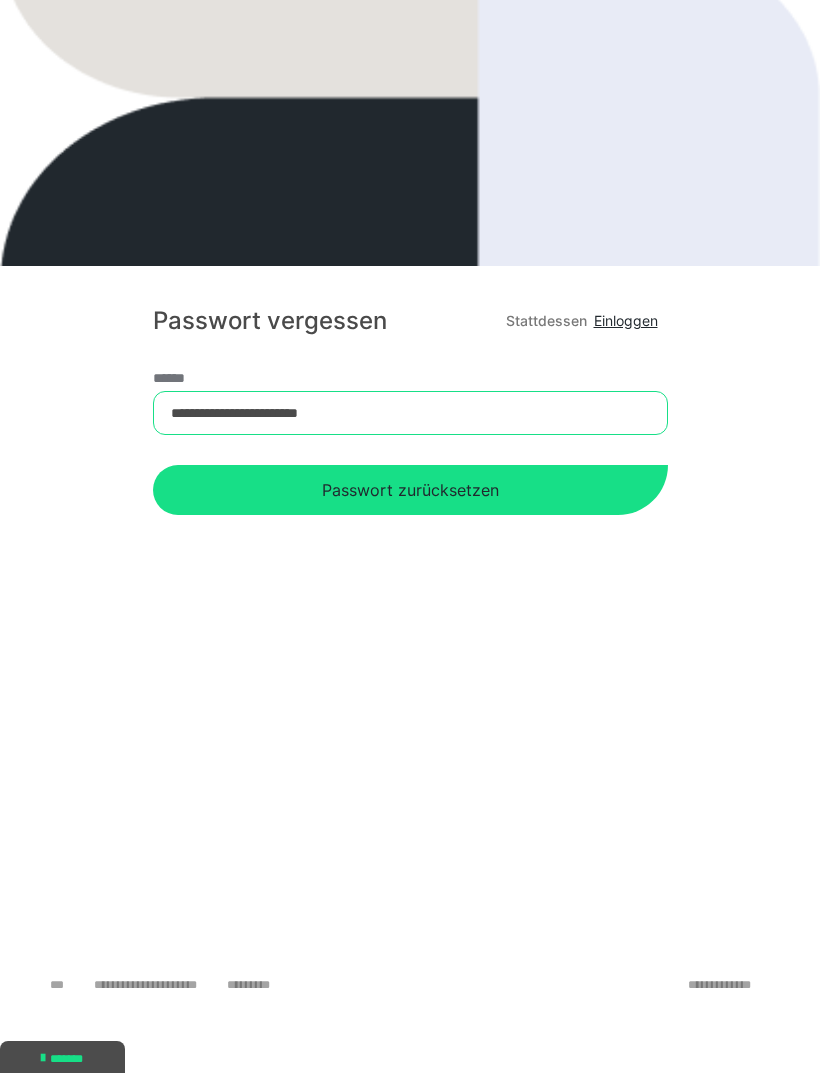 type on "**********" 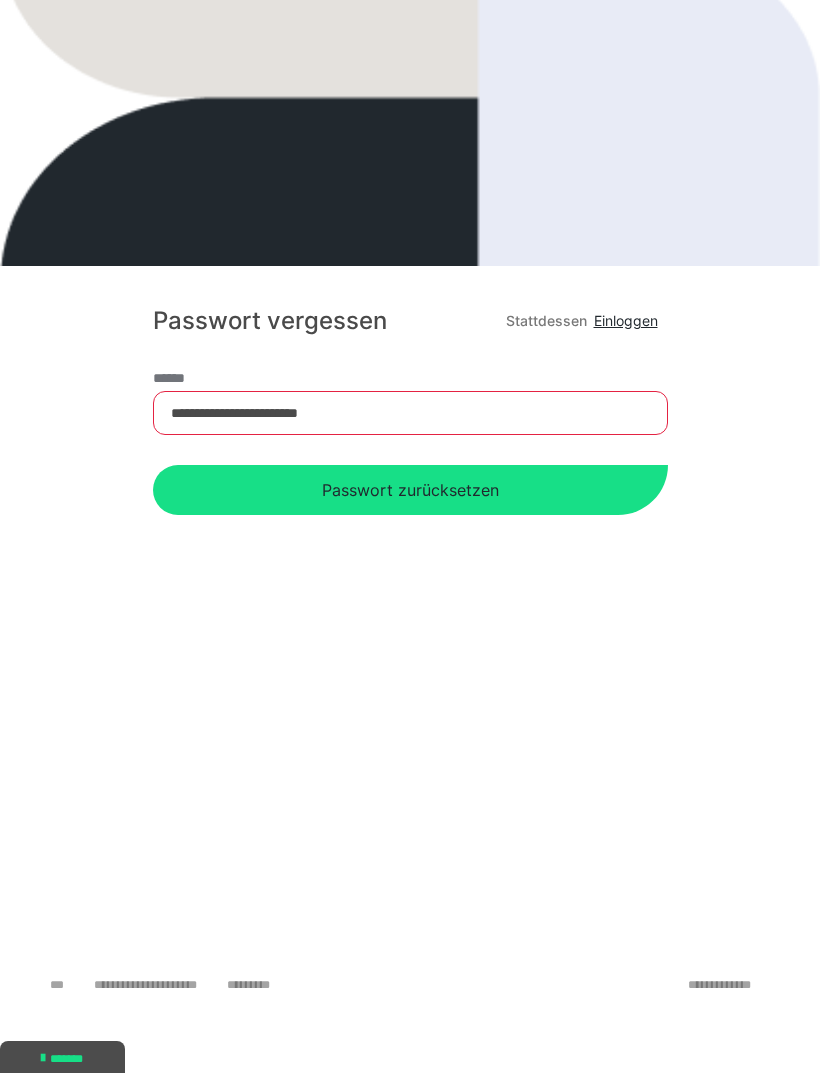 click on "Passwort zurücksetzen" at bounding box center (410, 490) 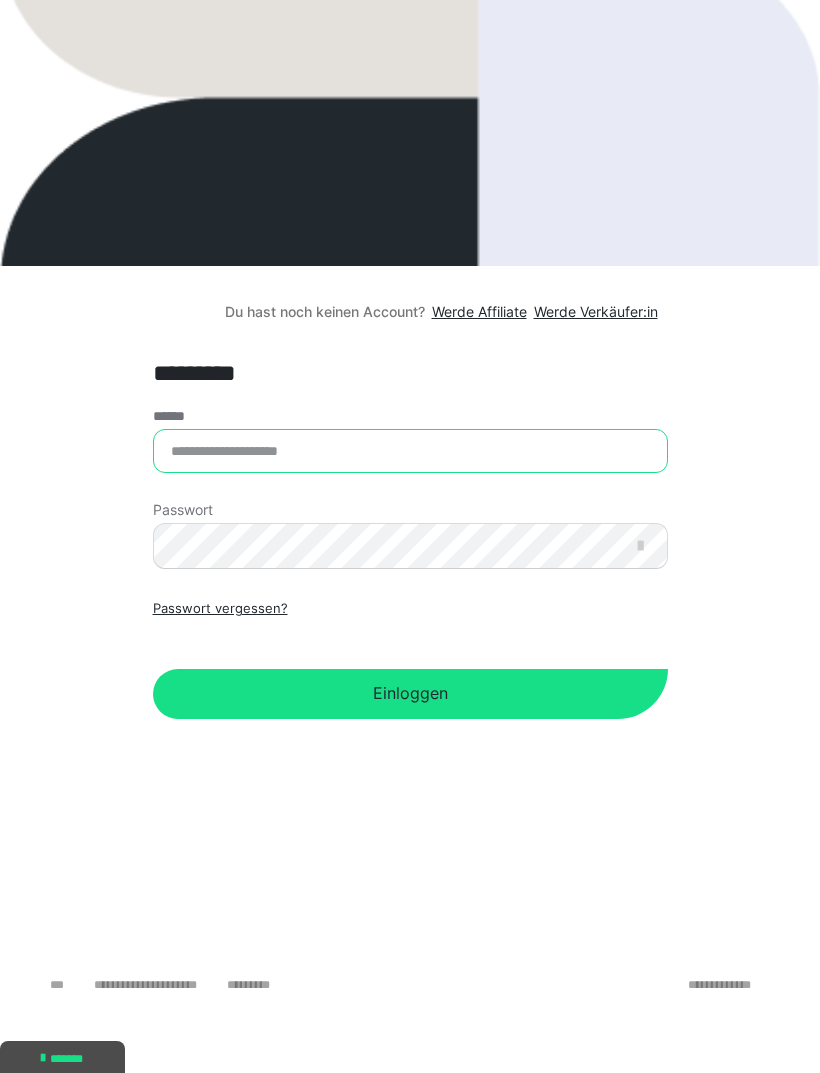 click on "******" at bounding box center (410, 451) 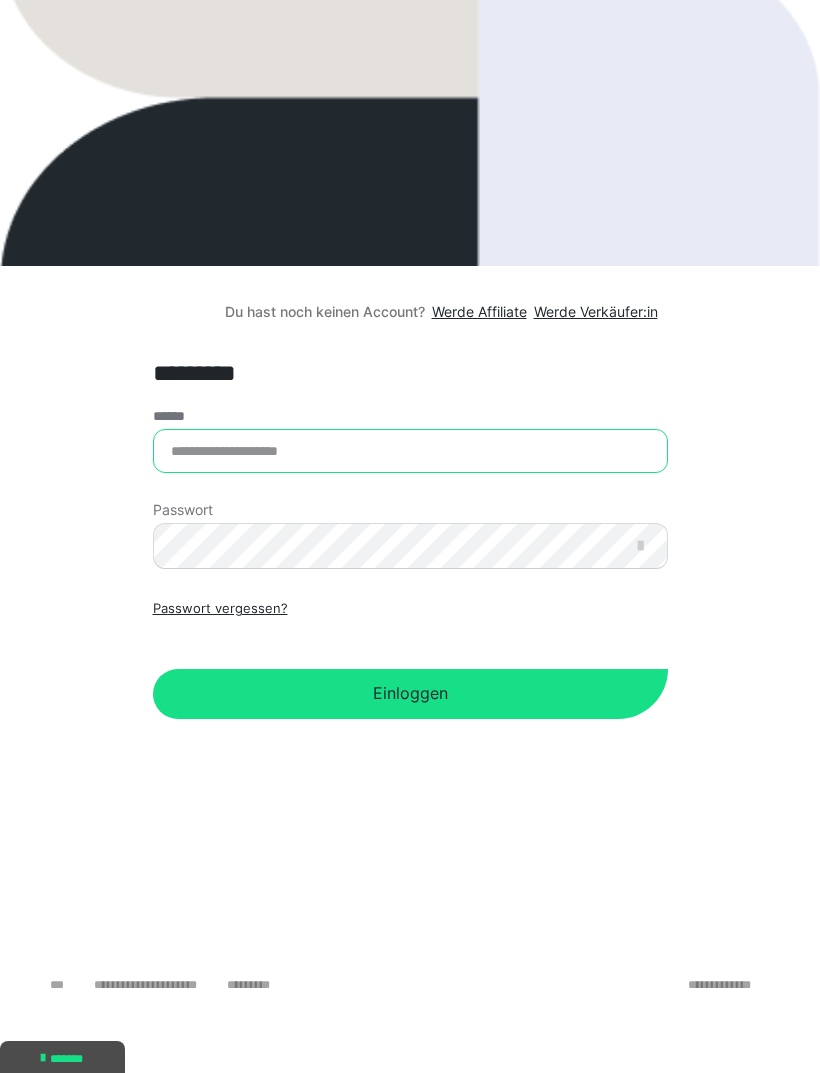 type on "**********" 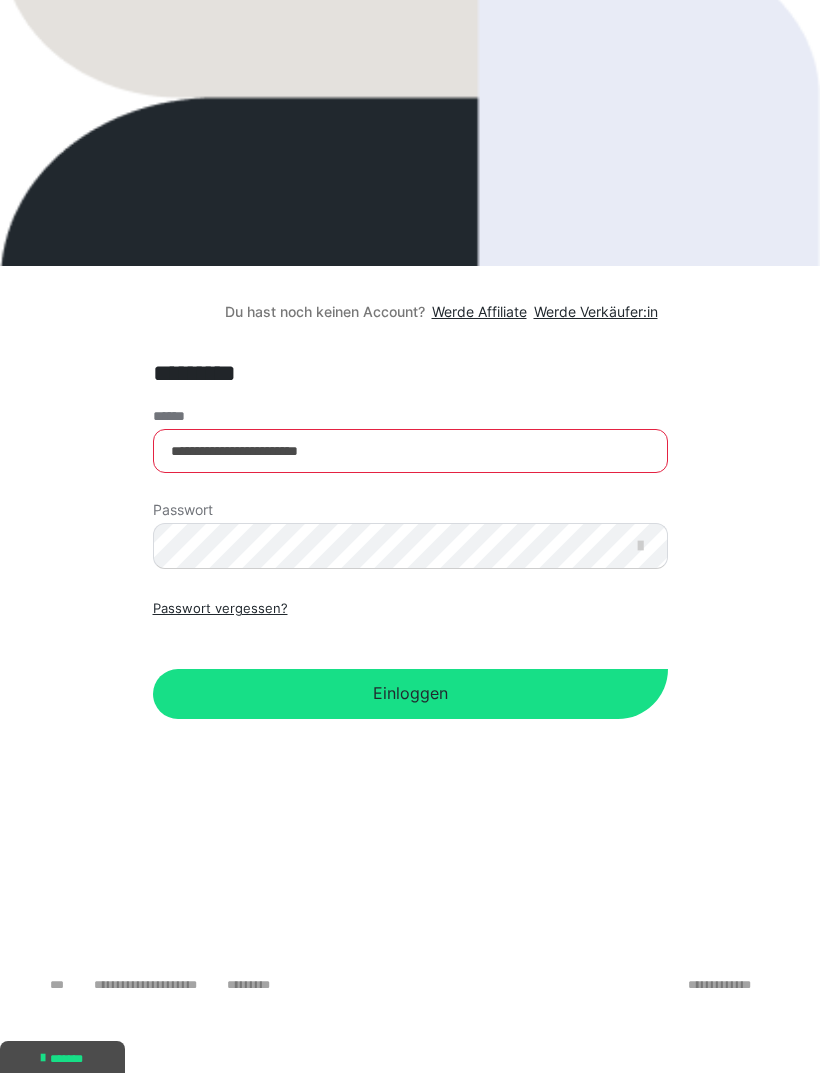 click on "Einloggen" at bounding box center [410, 694] 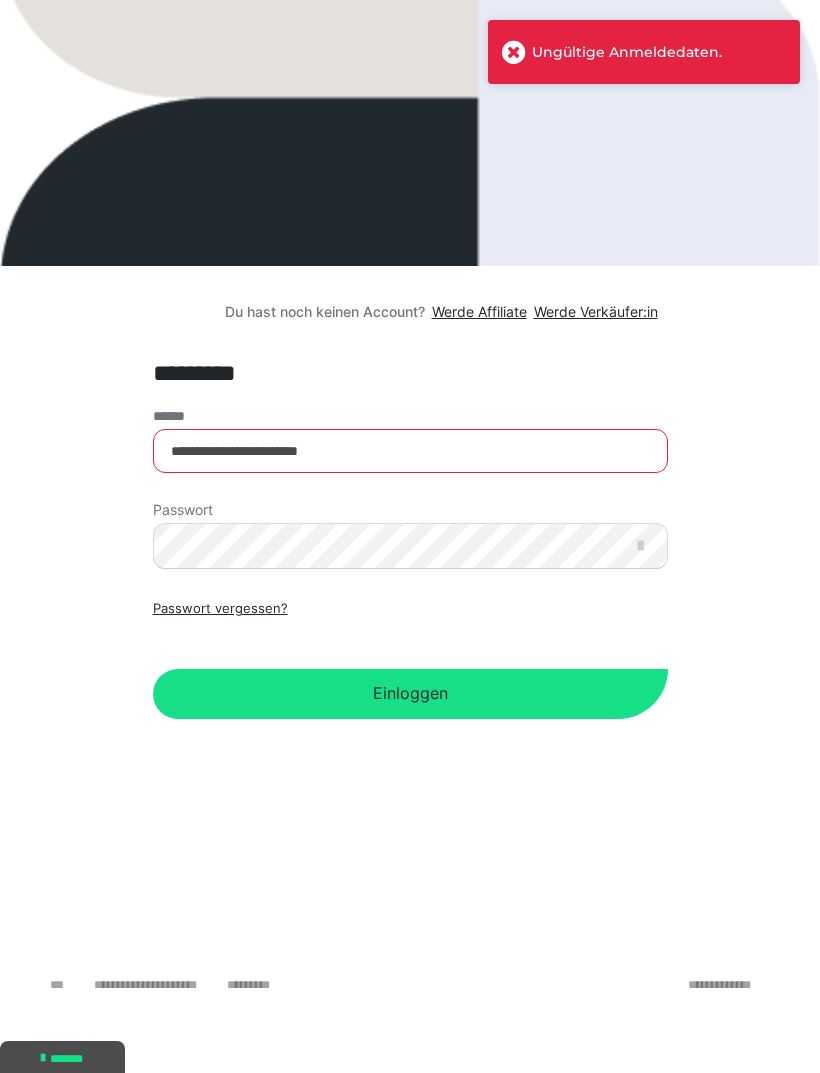 click at bounding box center [640, 546] 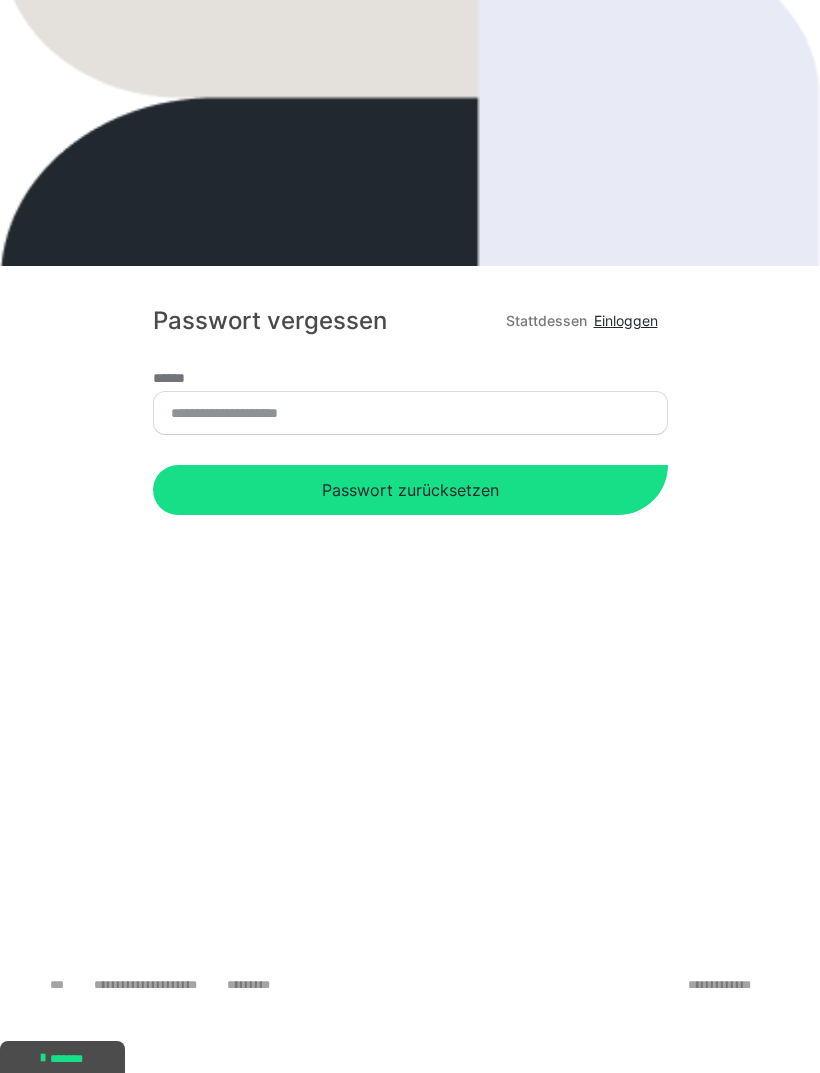 click on "Passwort zurücksetzen" at bounding box center [410, 490] 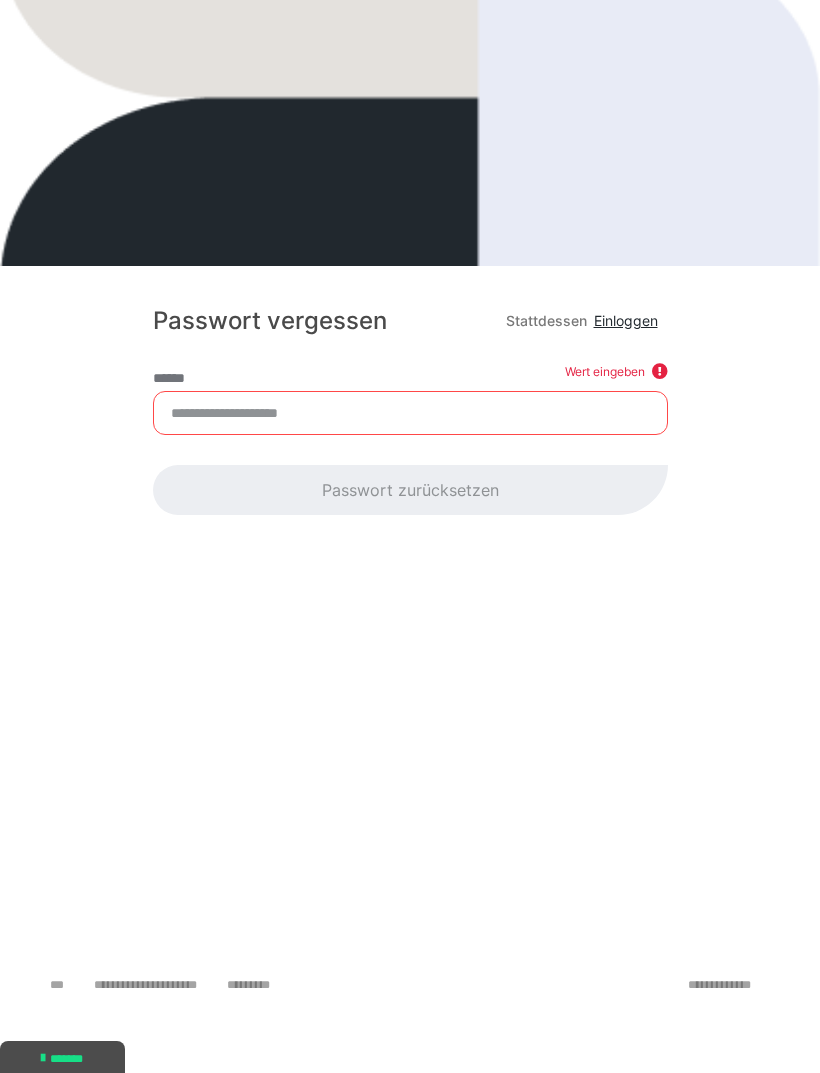 click on "******" at bounding box center [410, 413] 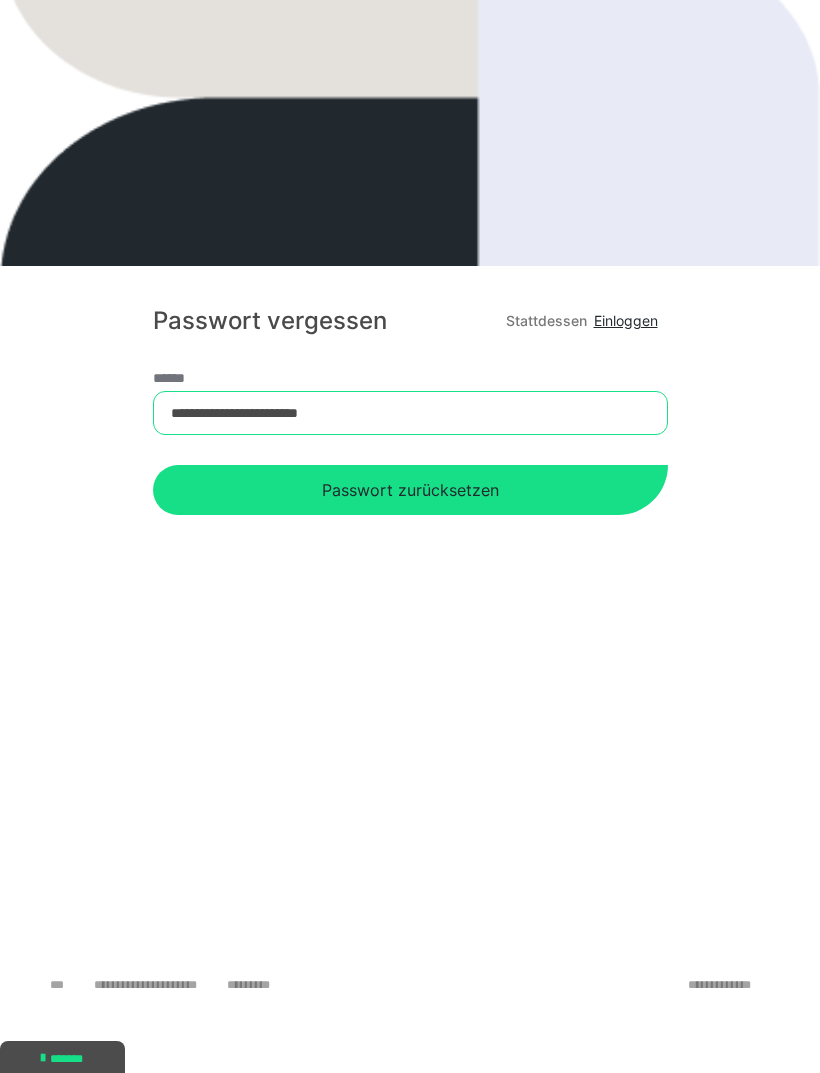 type on "**********" 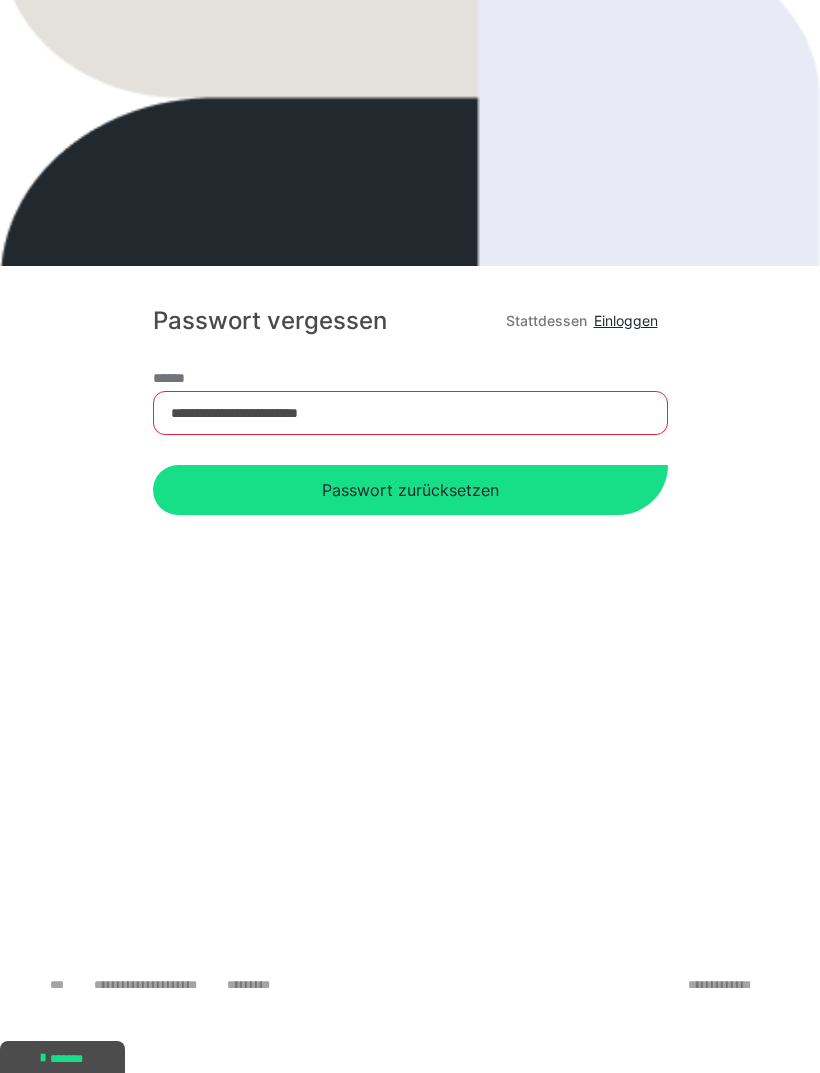 click on "Passwort zurücksetzen" at bounding box center [410, 490] 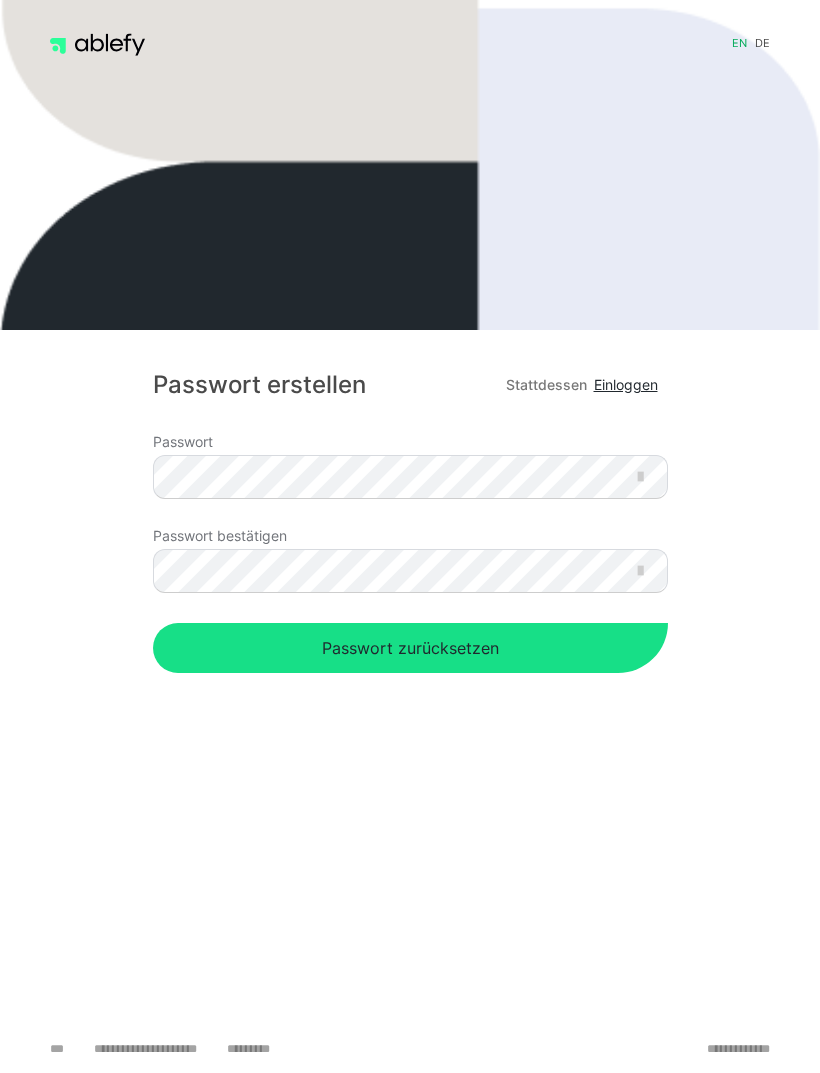 scroll, scrollTop: 0, scrollLeft: 0, axis: both 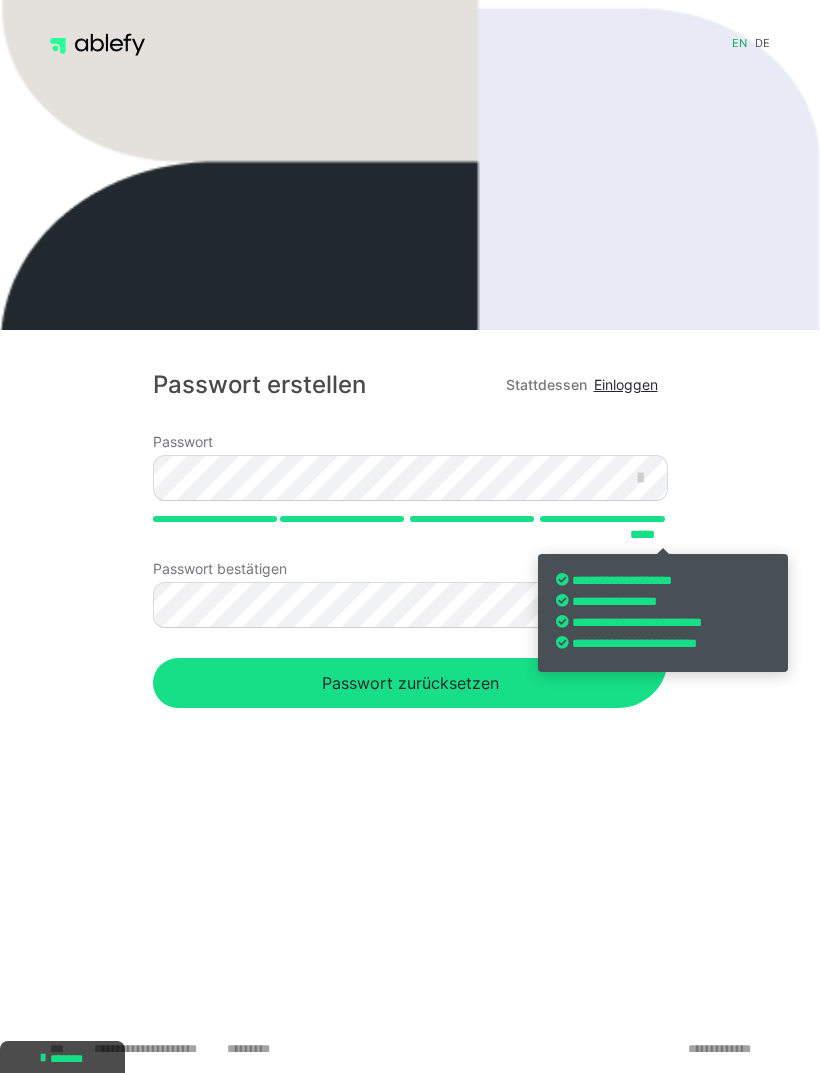 click on "Passwort zurücksetzen" at bounding box center [410, 683] 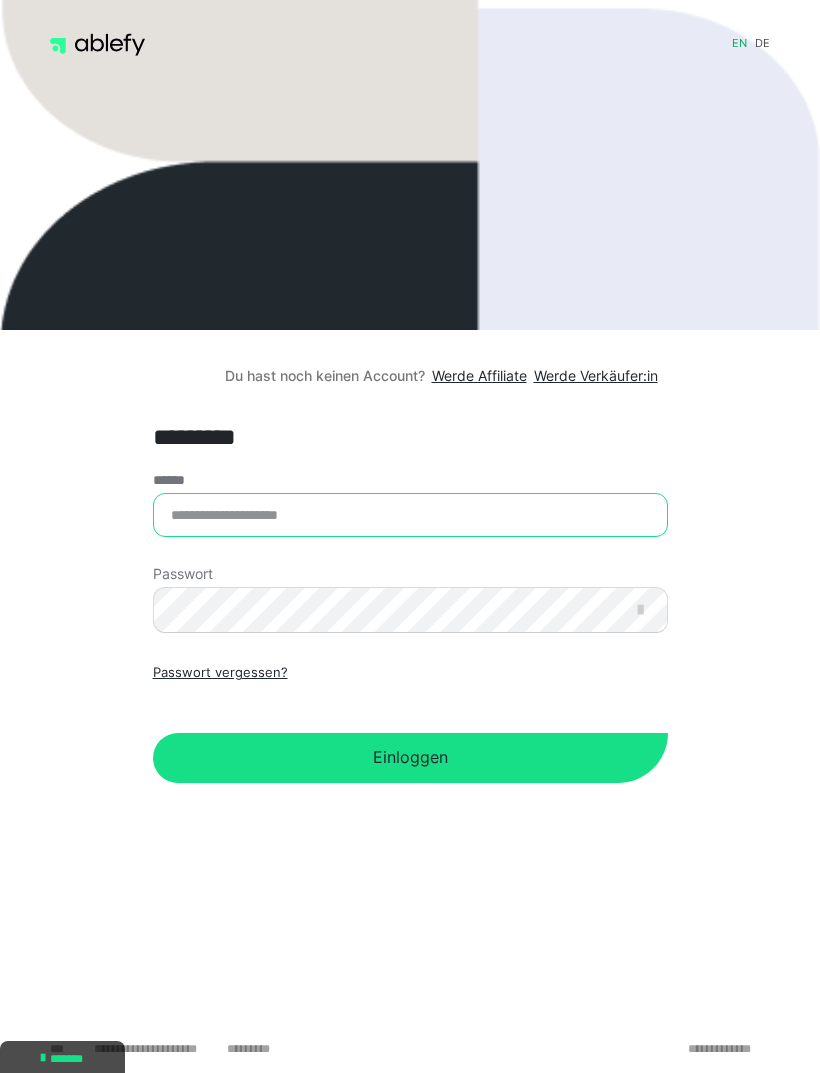 click on "******" at bounding box center [410, 515] 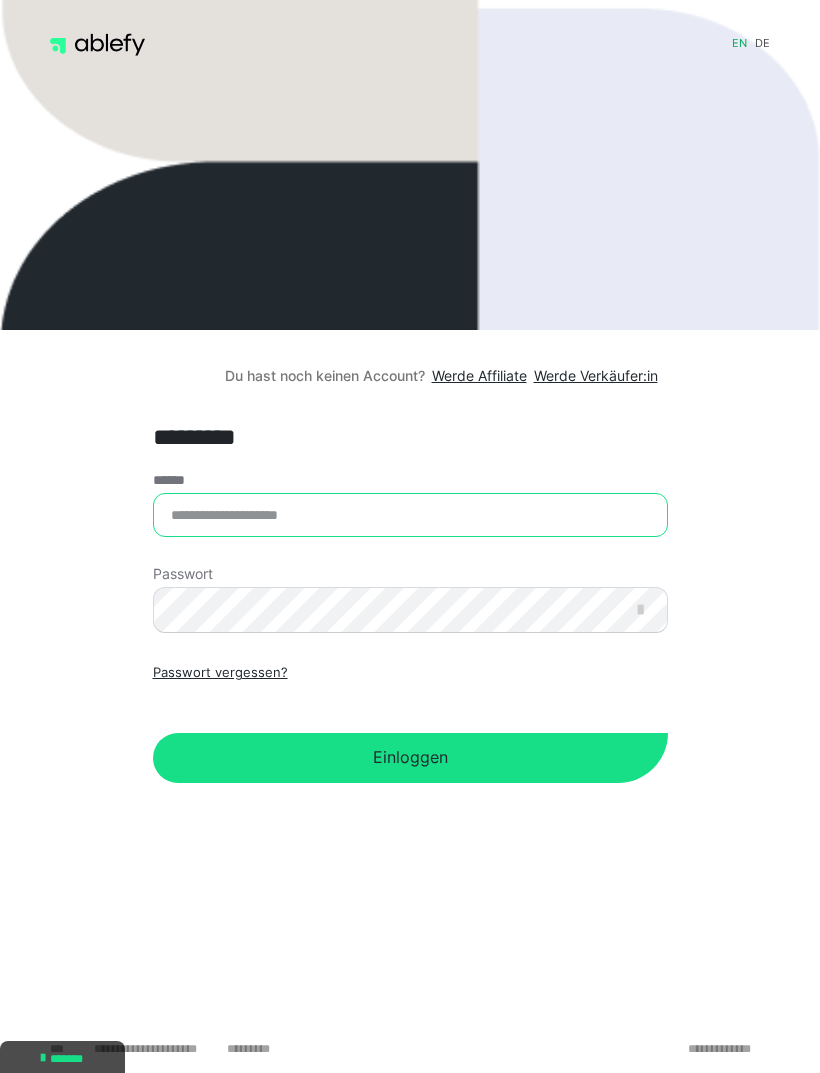 type on "**********" 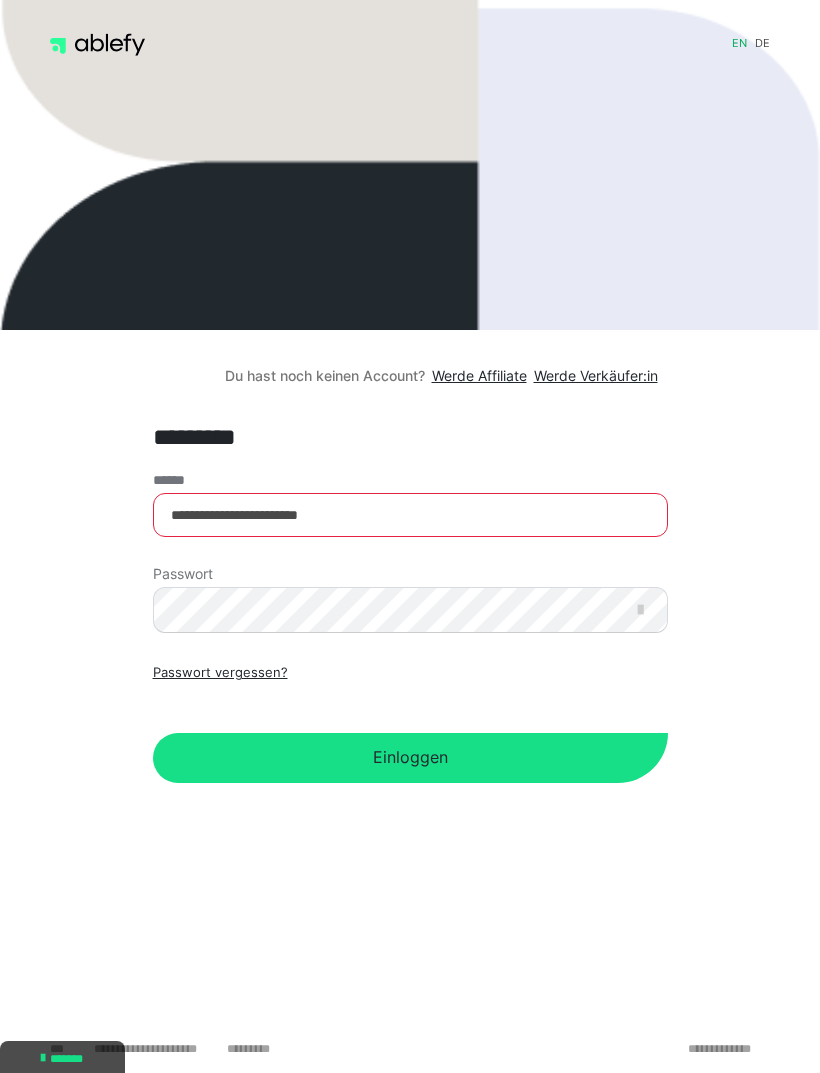 click on "Einloggen" at bounding box center [410, 758] 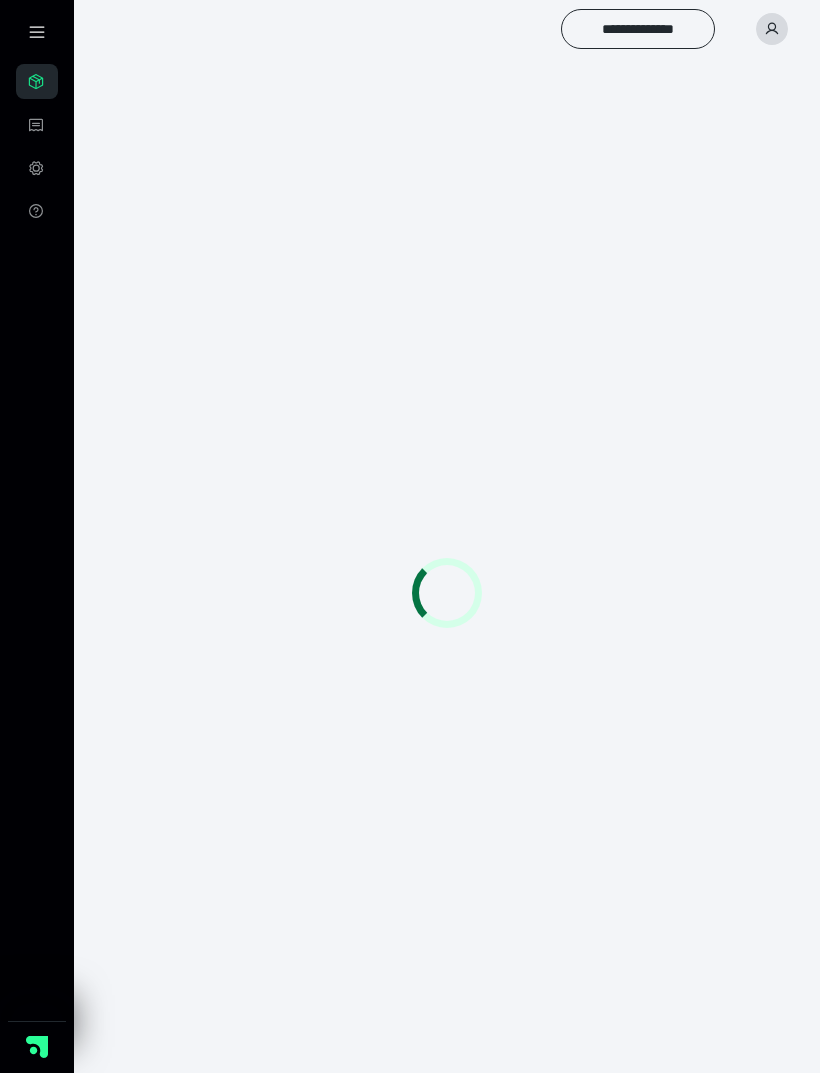 scroll, scrollTop: 0, scrollLeft: 0, axis: both 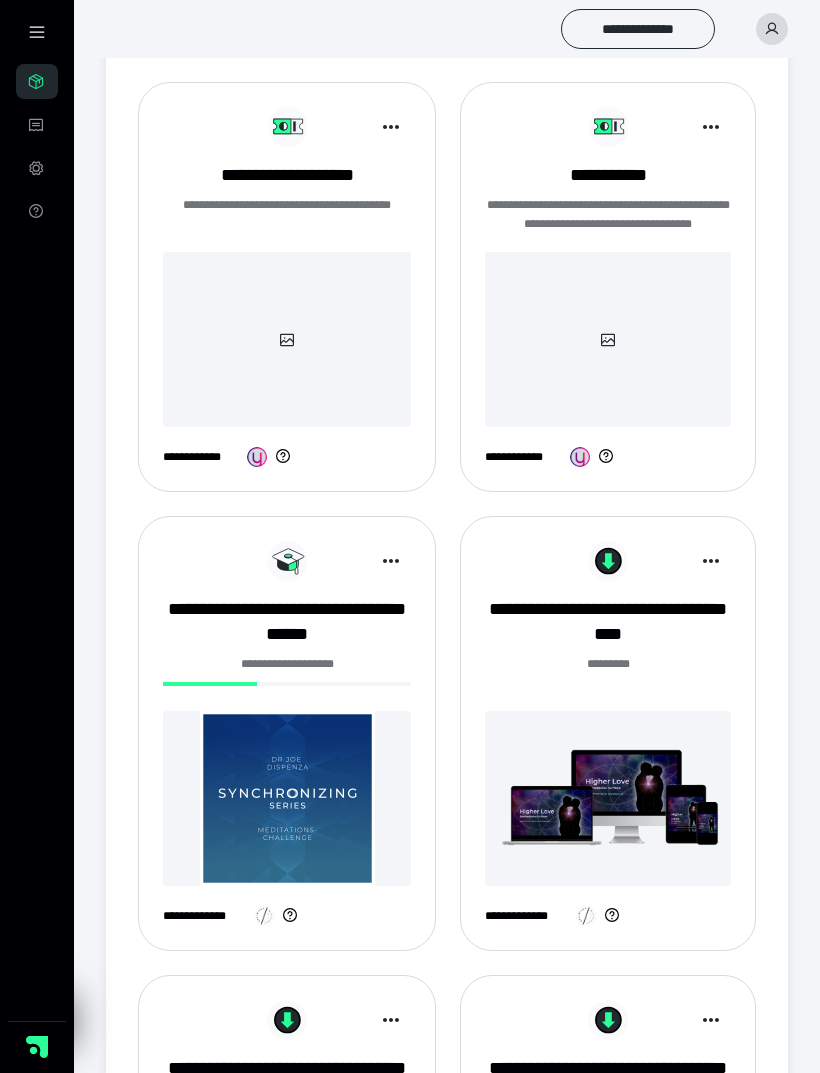 click at bounding box center (287, 798) 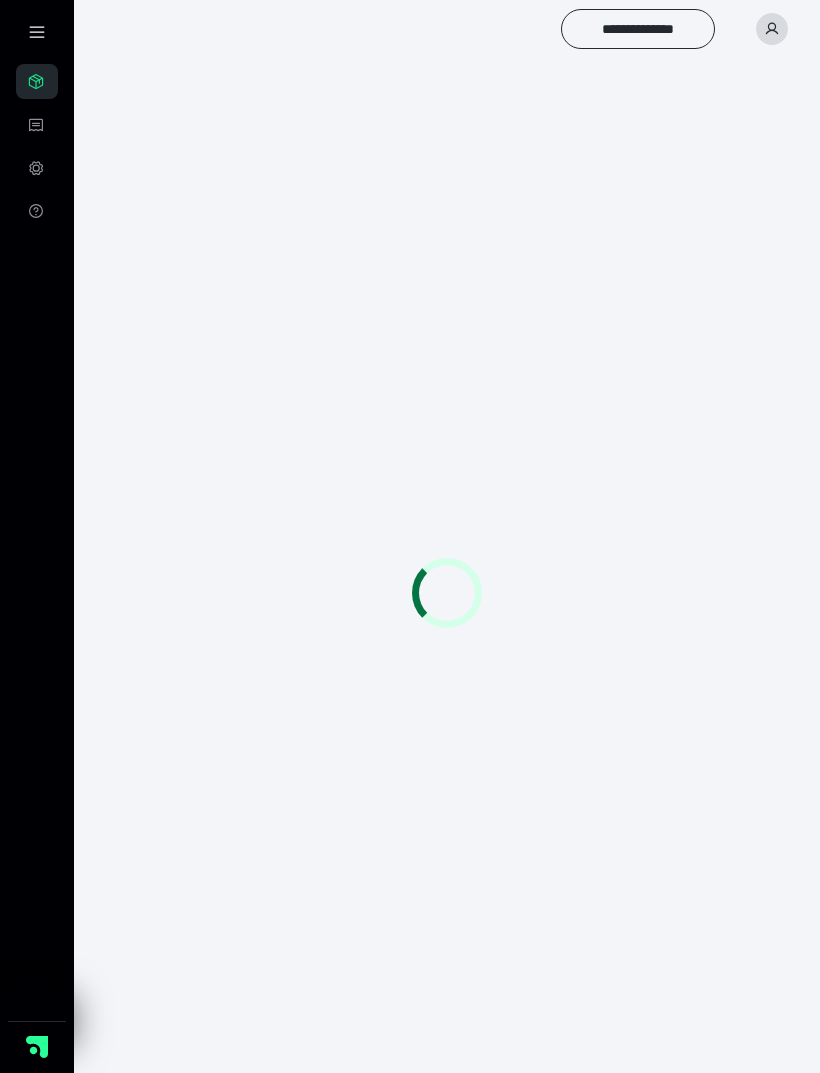 scroll, scrollTop: 0, scrollLeft: 0, axis: both 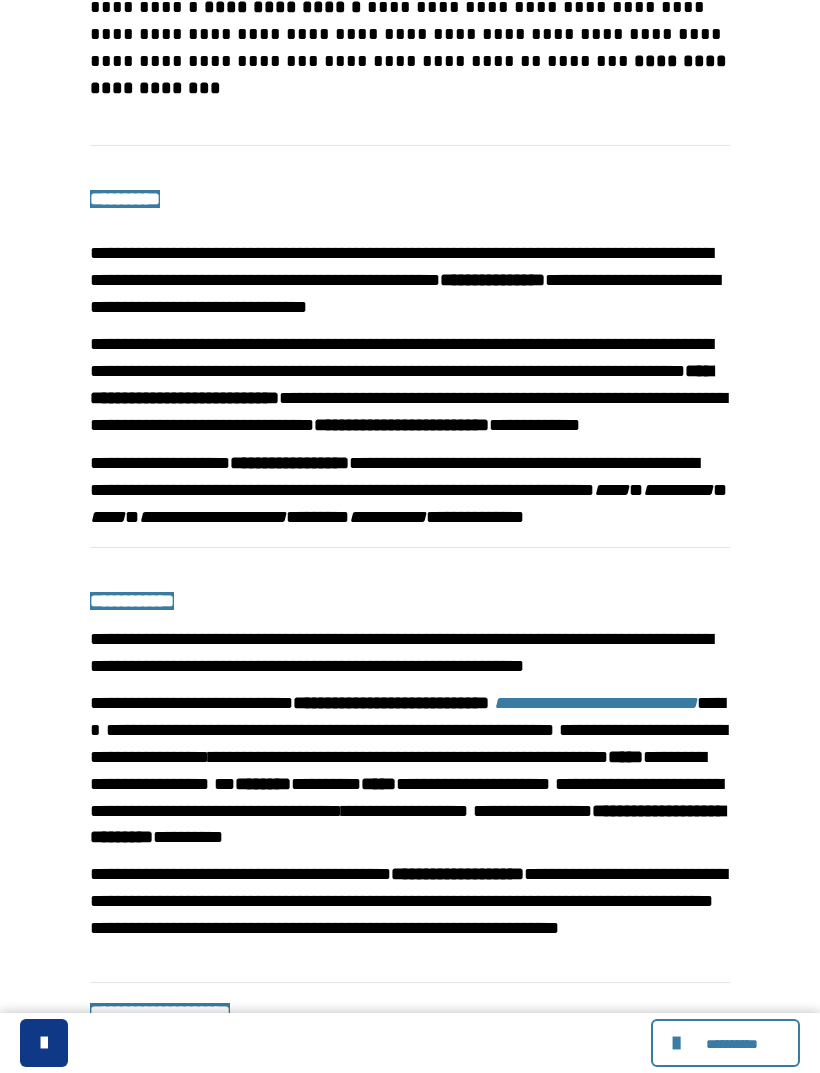 click on "**********" at bounding box center (725, 1043) 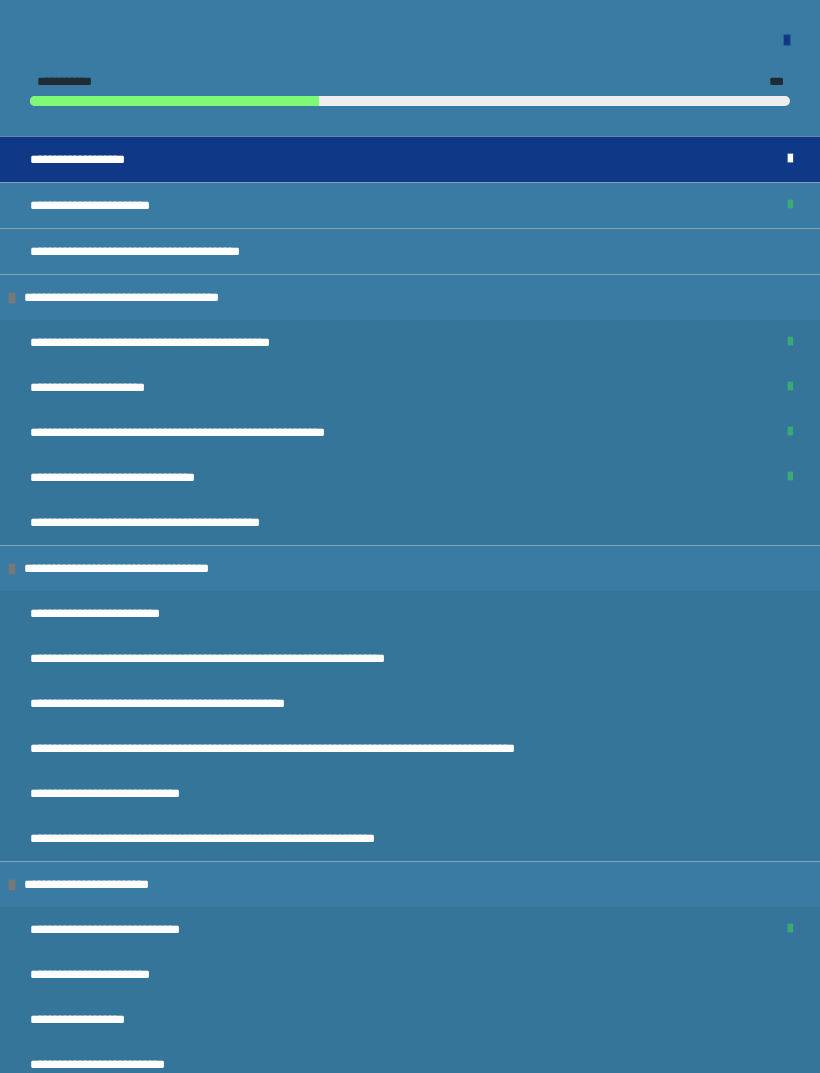 click on "**********" at bounding box center (410, 974) 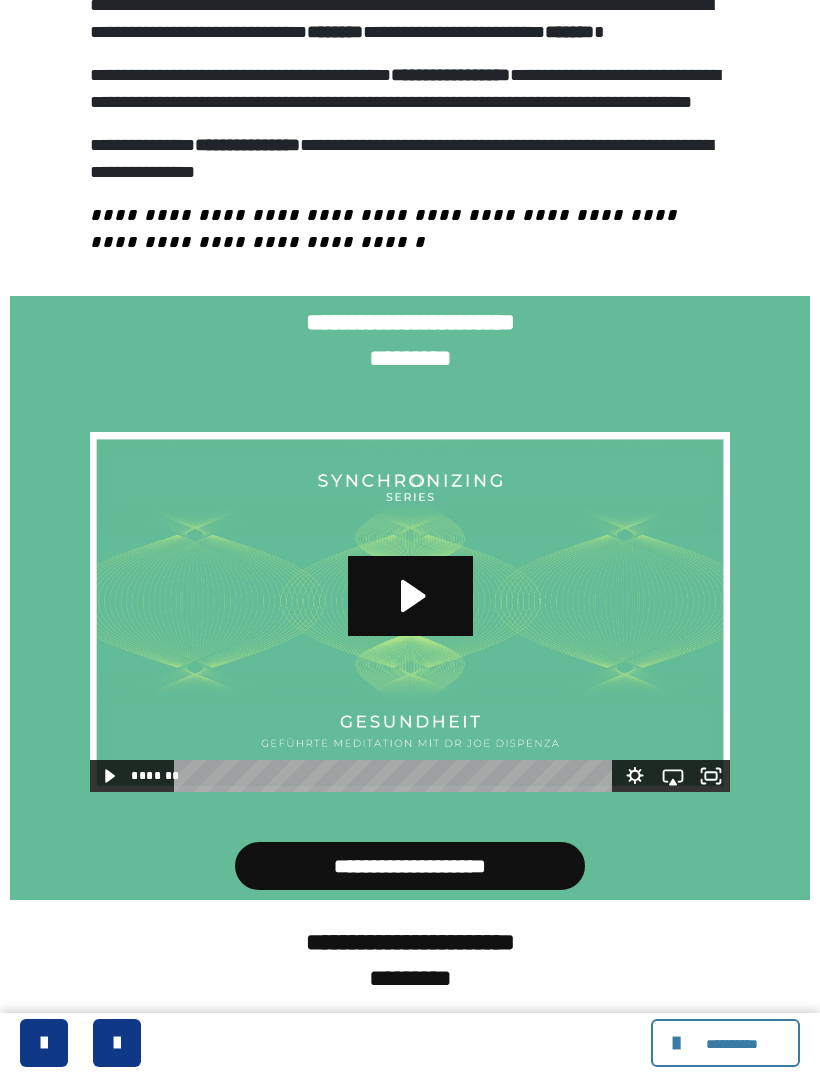 scroll, scrollTop: 623, scrollLeft: 0, axis: vertical 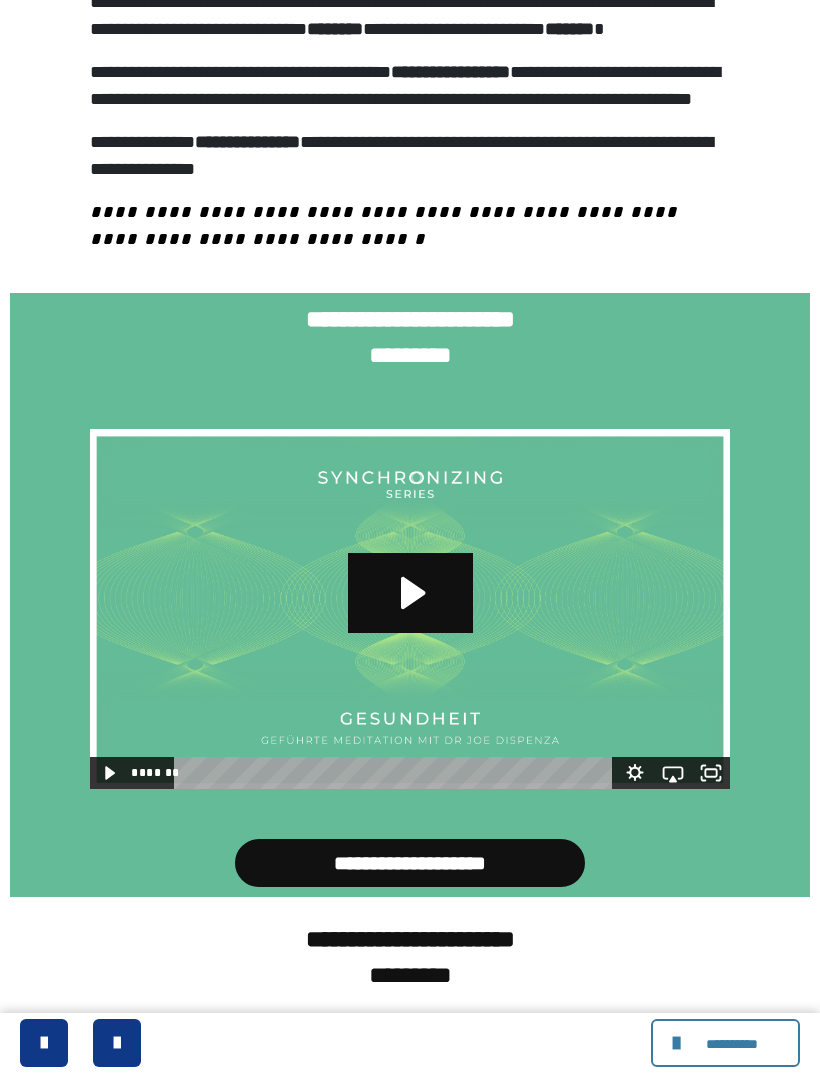 click 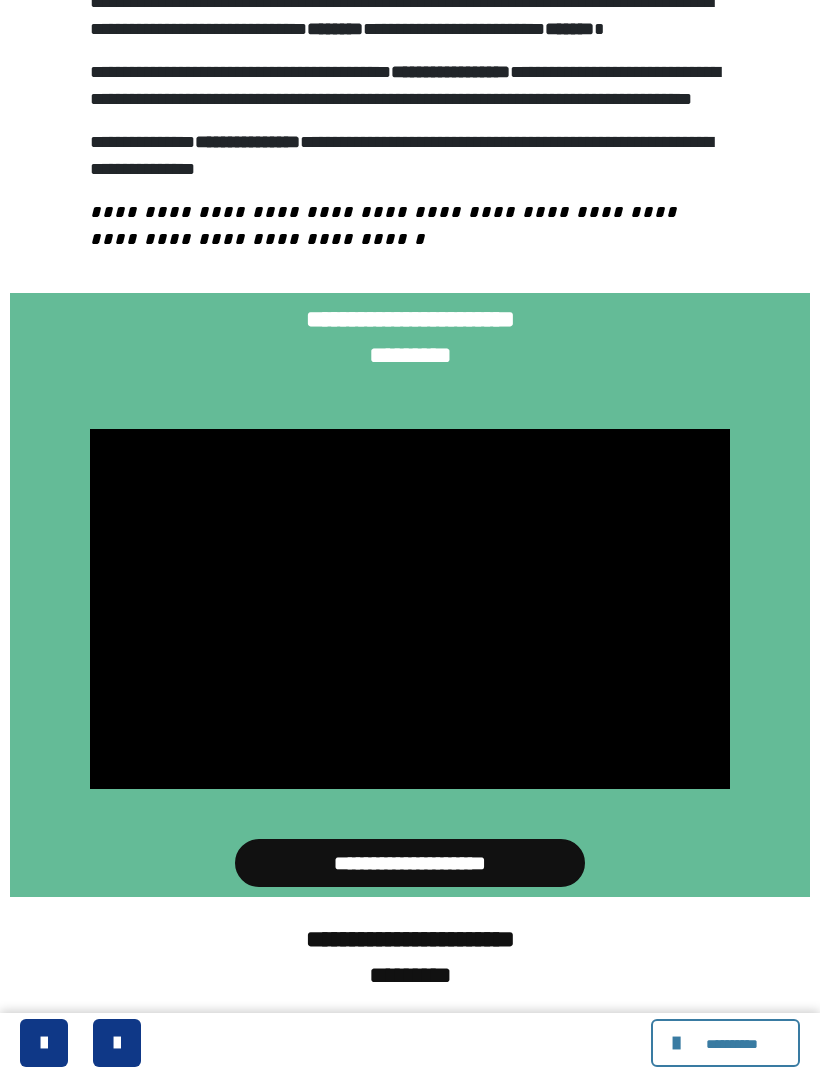 click 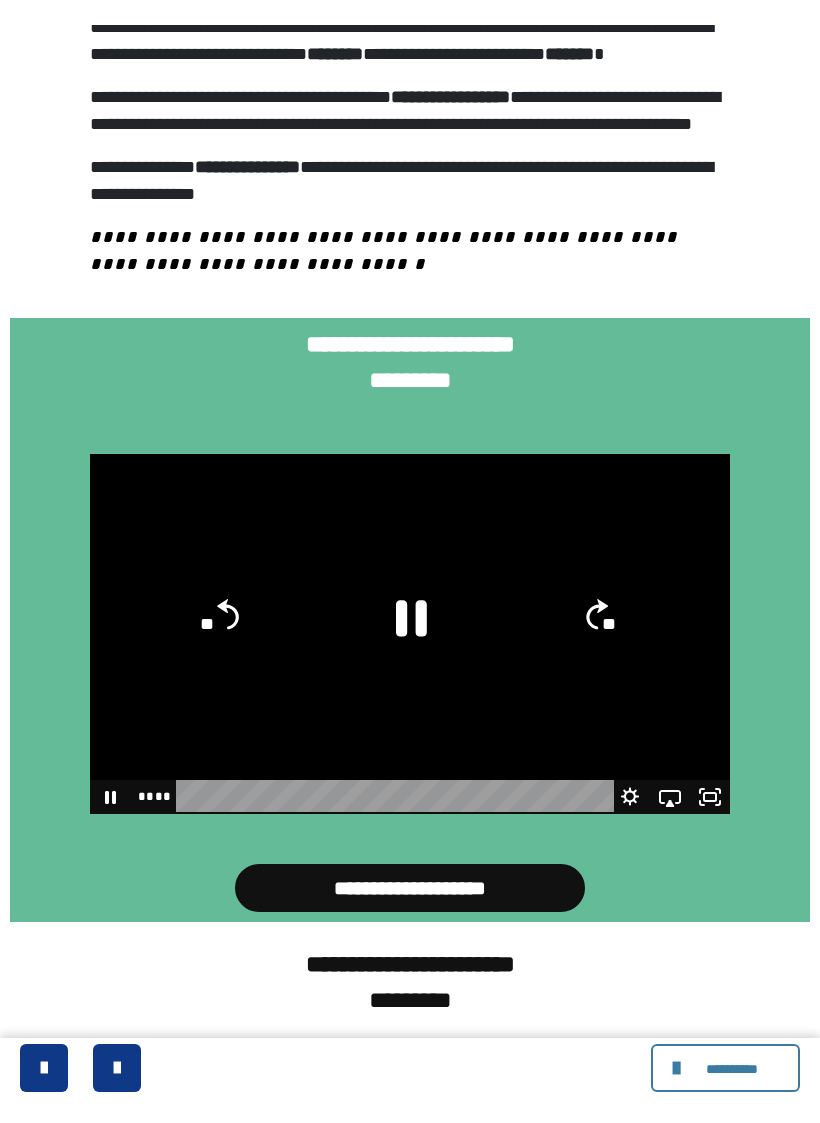 scroll, scrollTop: 24, scrollLeft: 0, axis: vertical 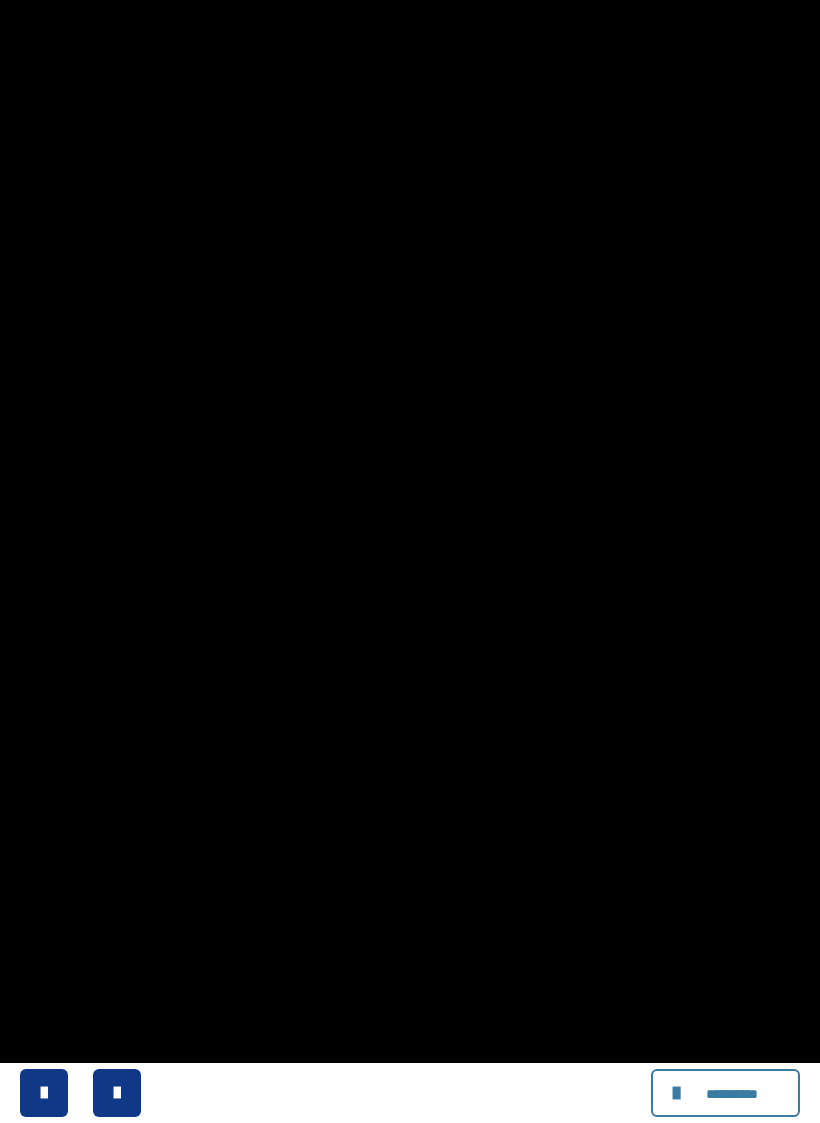click at bounding box center (410, 561) 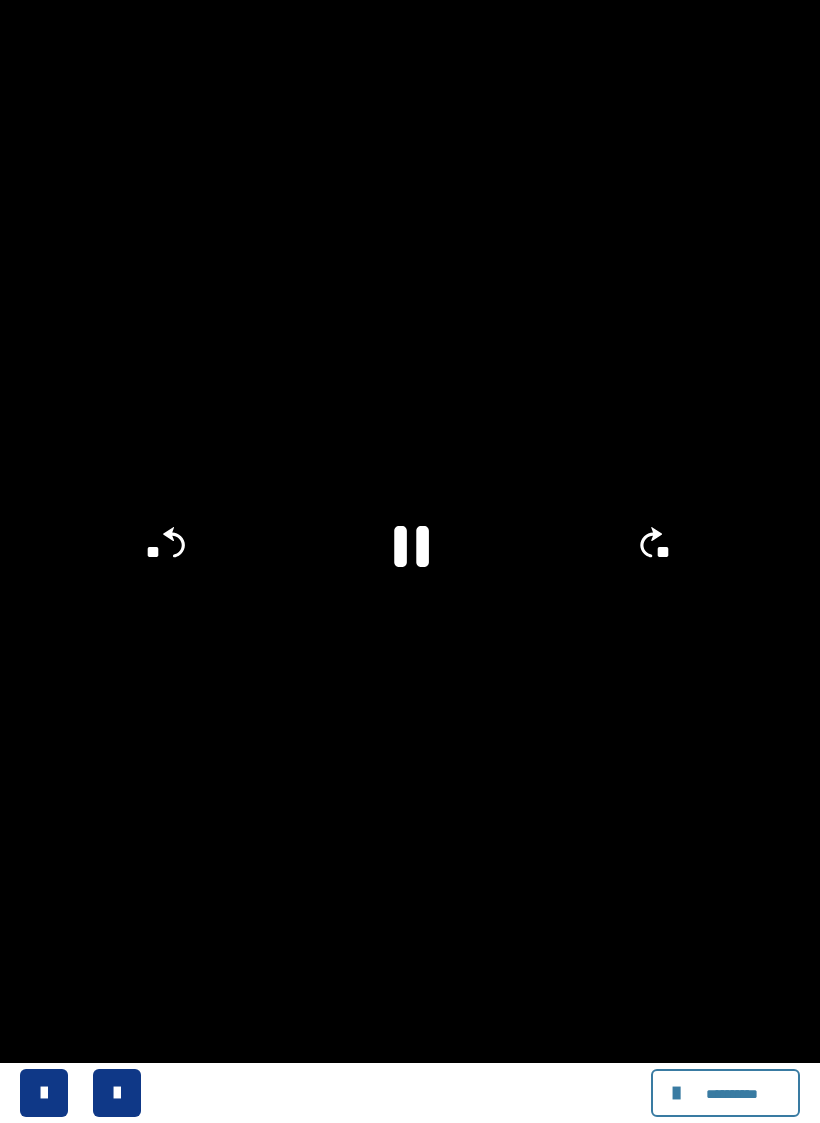 click 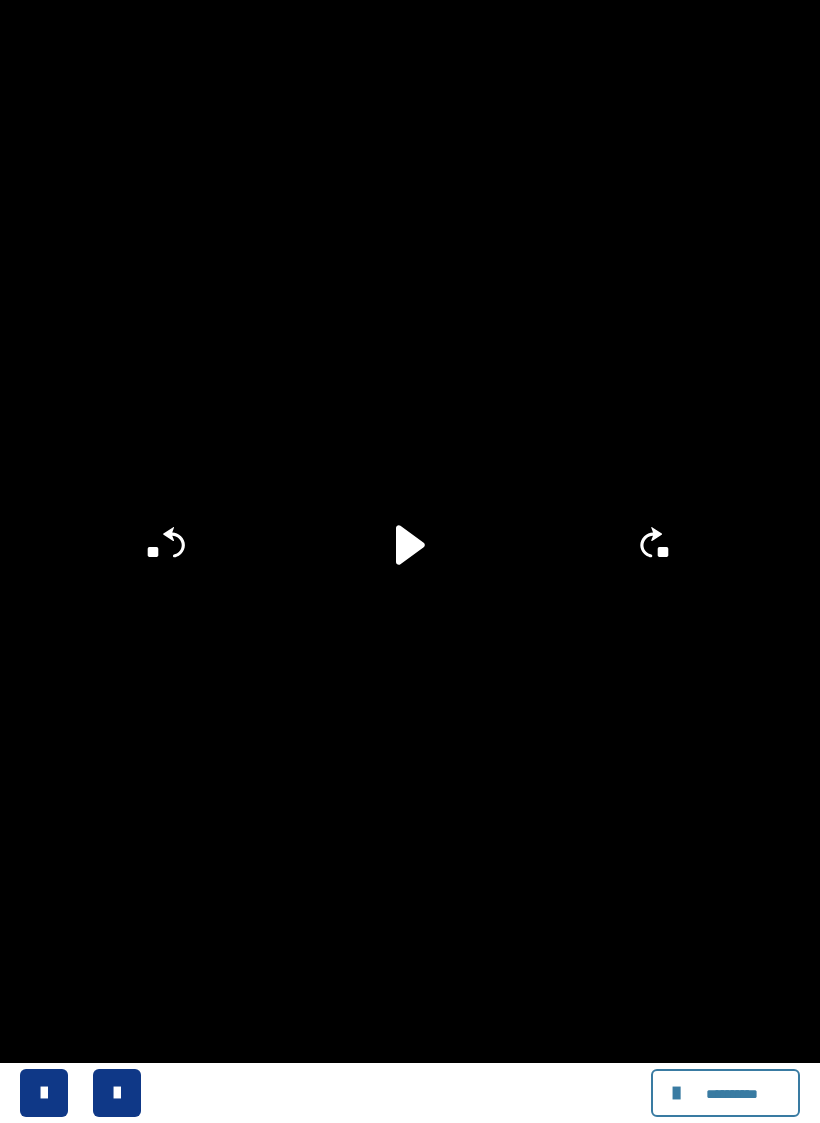 click 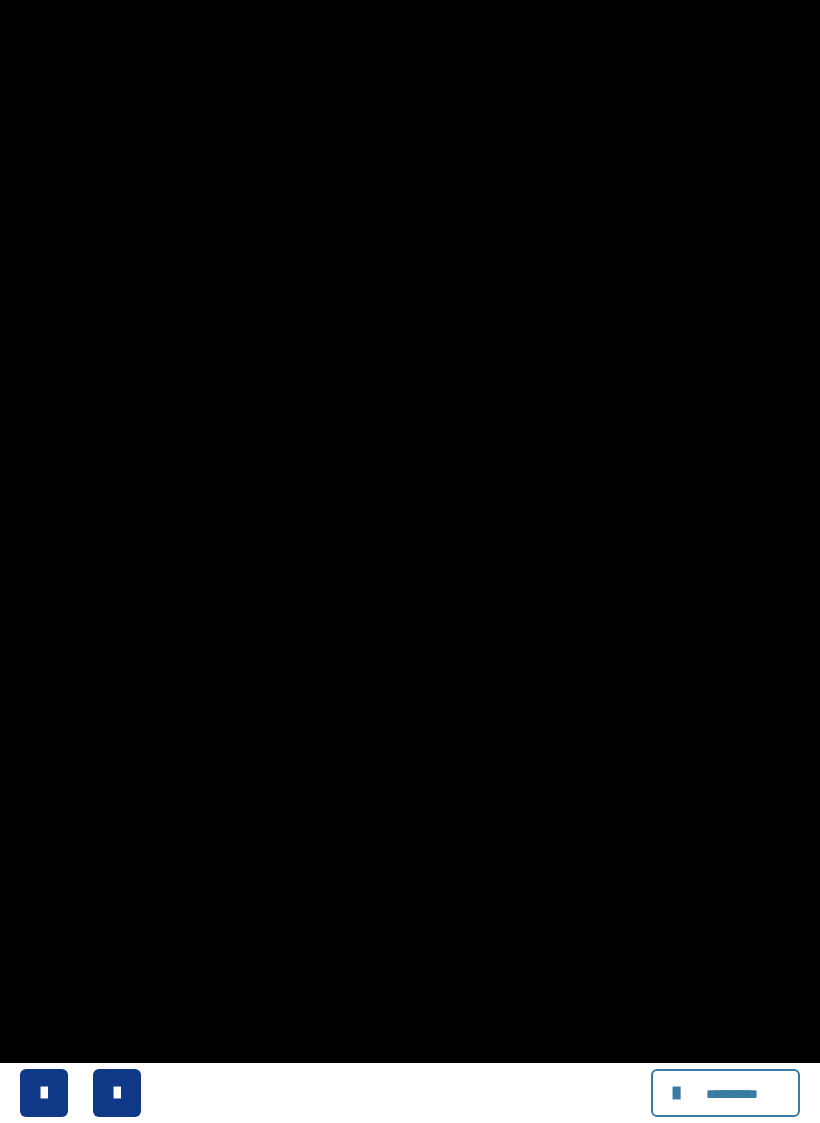 click at bounding box center (410, 561) 